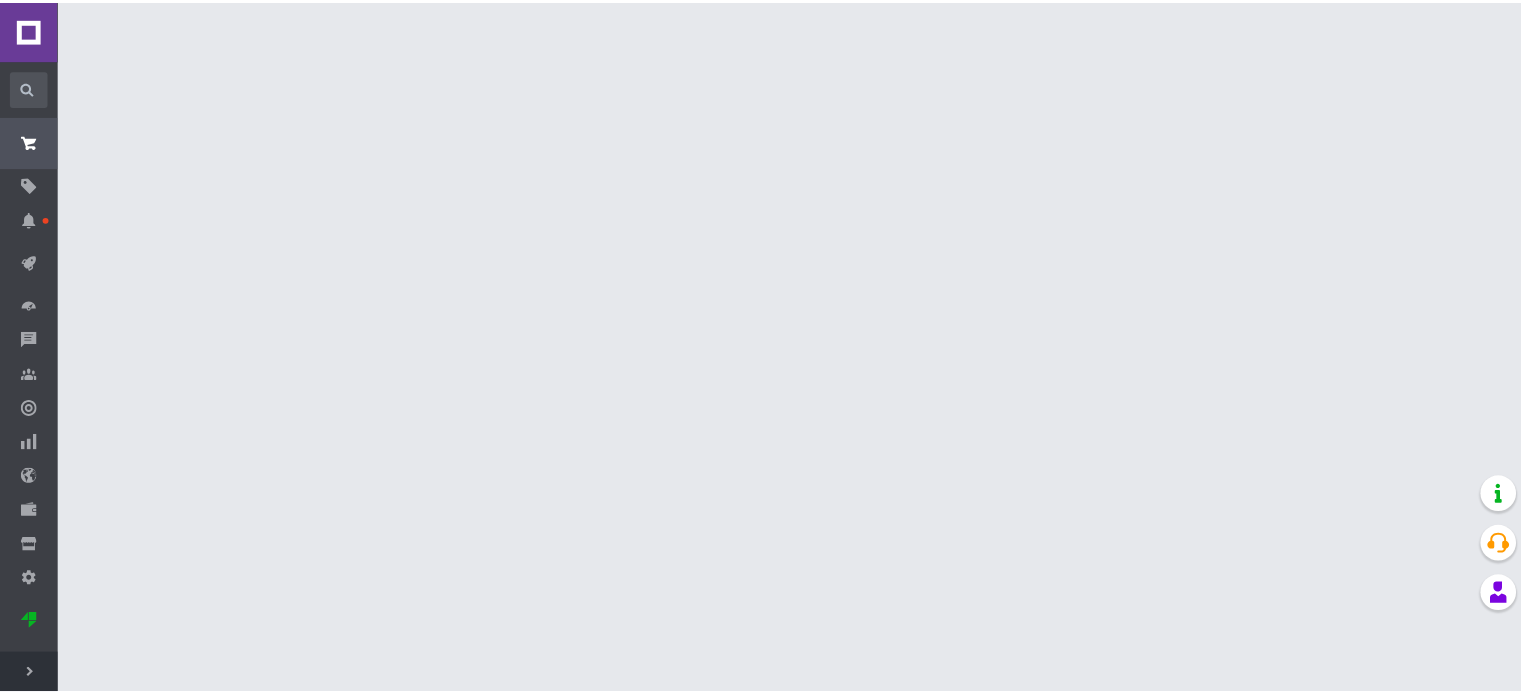 scroll, scrollTop: 0, scrollLeft: 0, axis: both 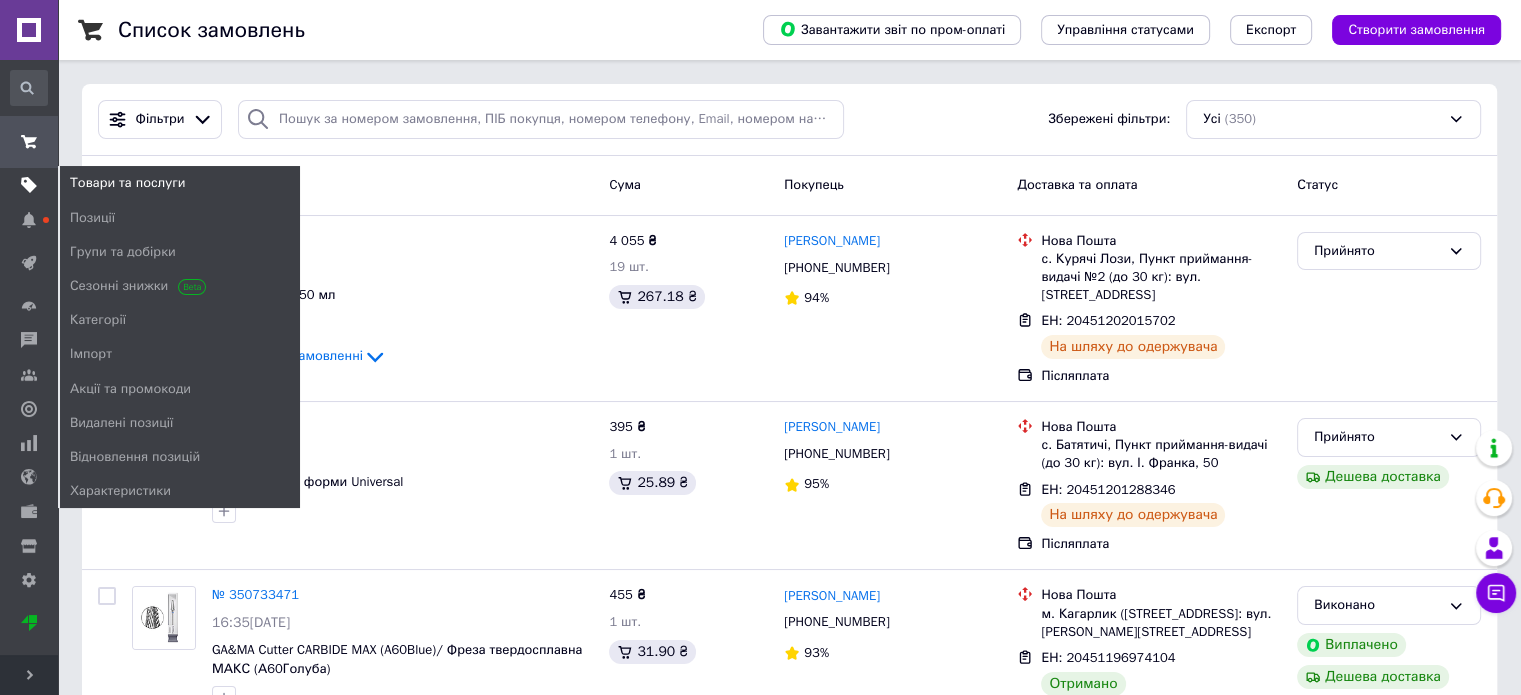 click 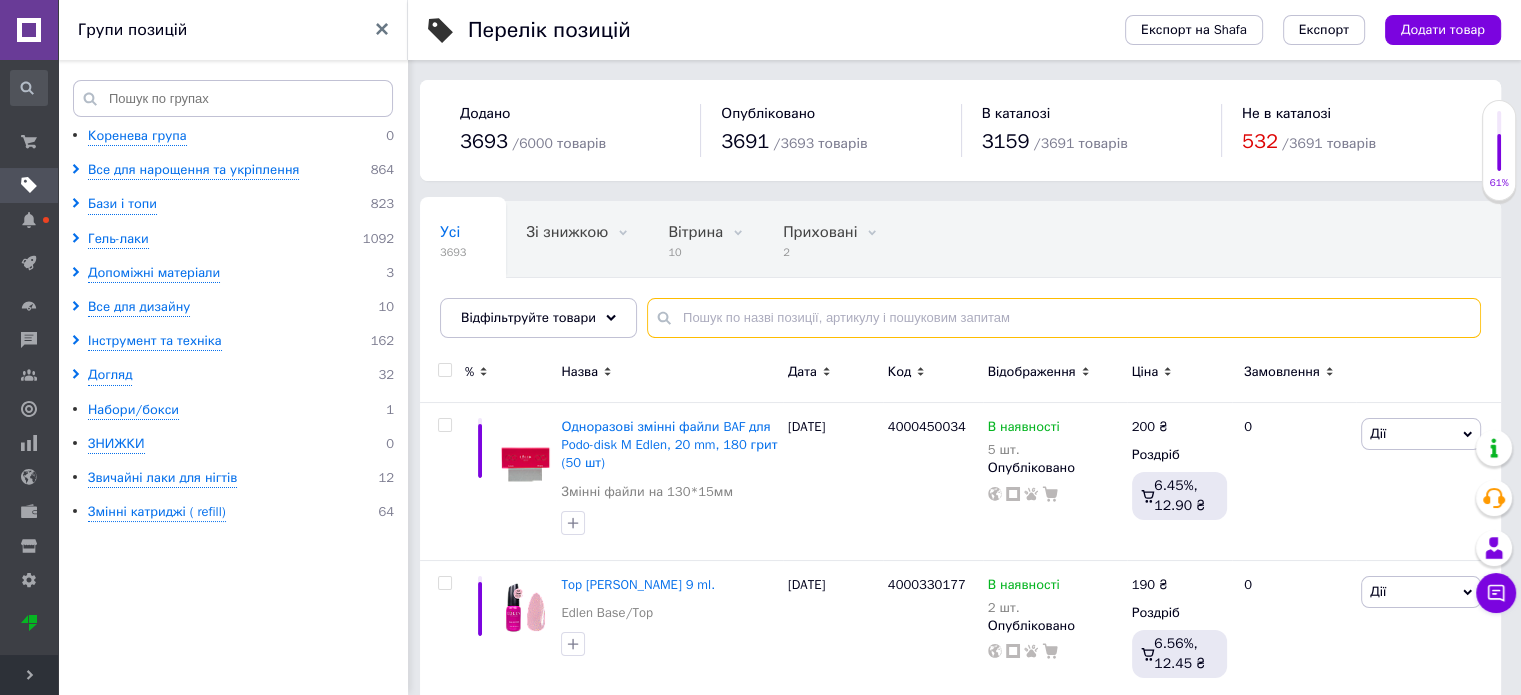 click at bounding box center [1064, 318] 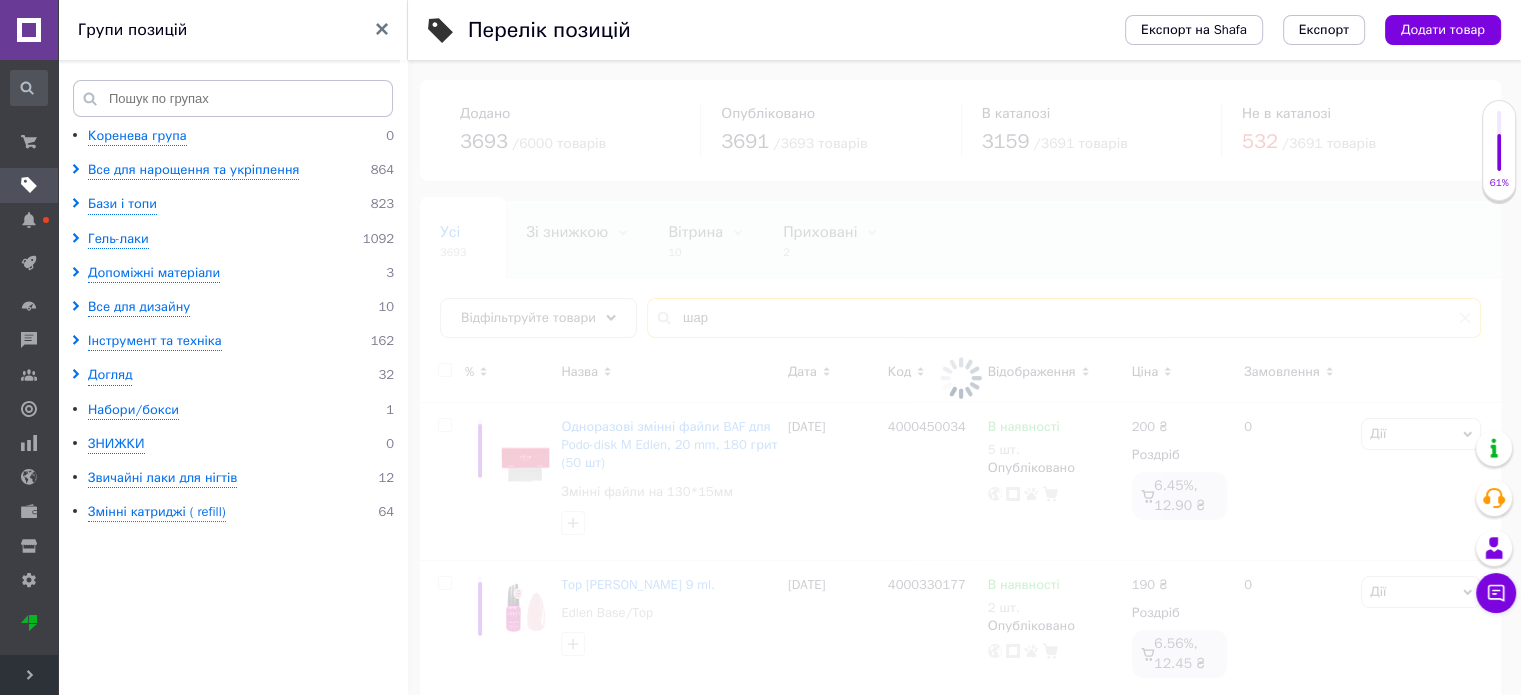 type on "шар" 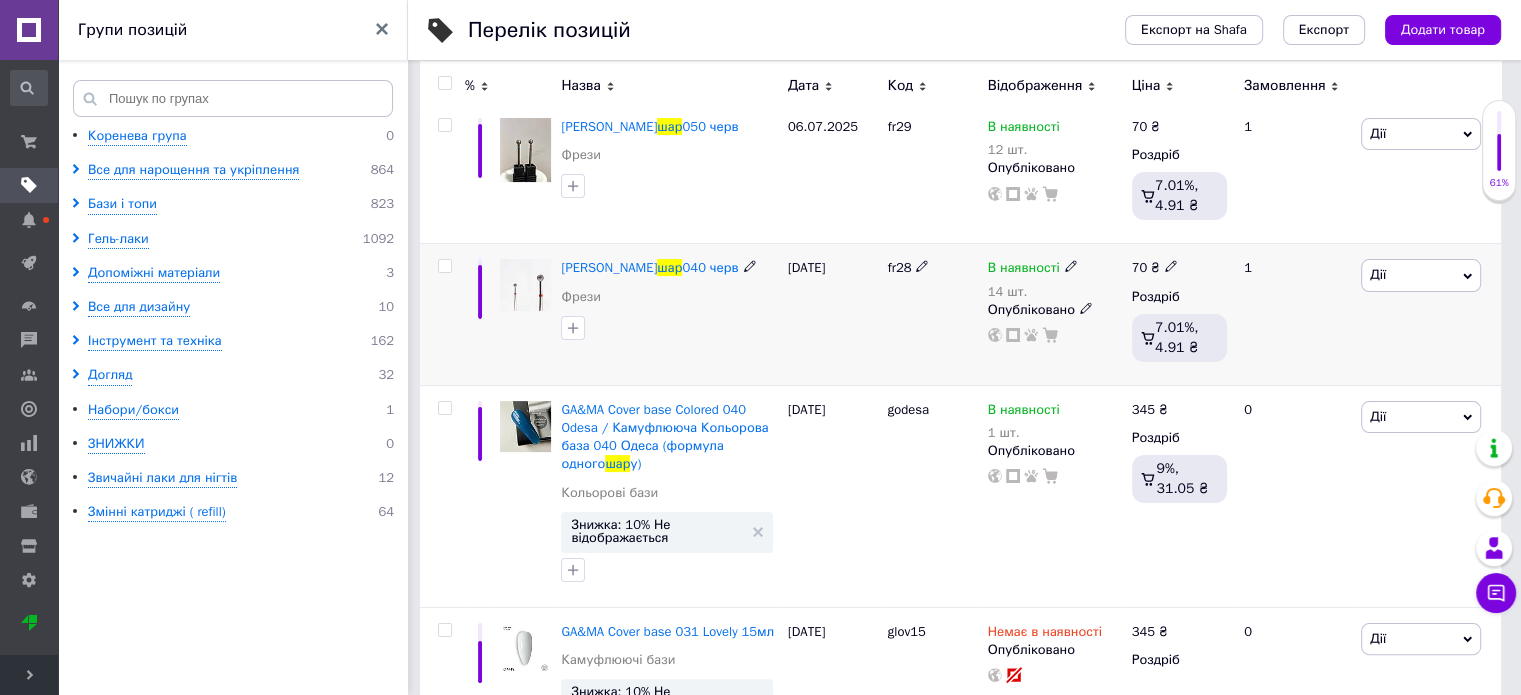 scroll, scrollTop: 100, scrollLeft: 0, axis: vertical 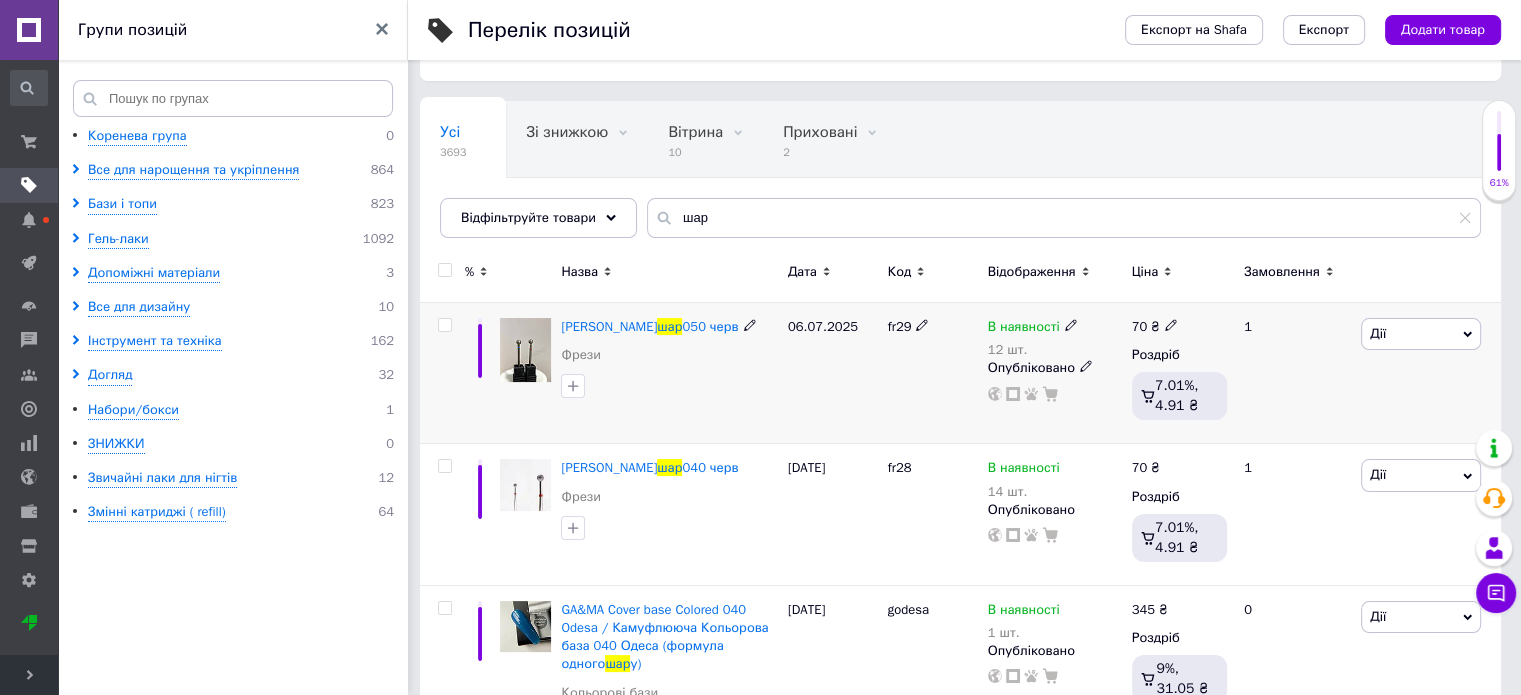 click on "Фреза  шар  050 черв" at bounding box center [669, 327] 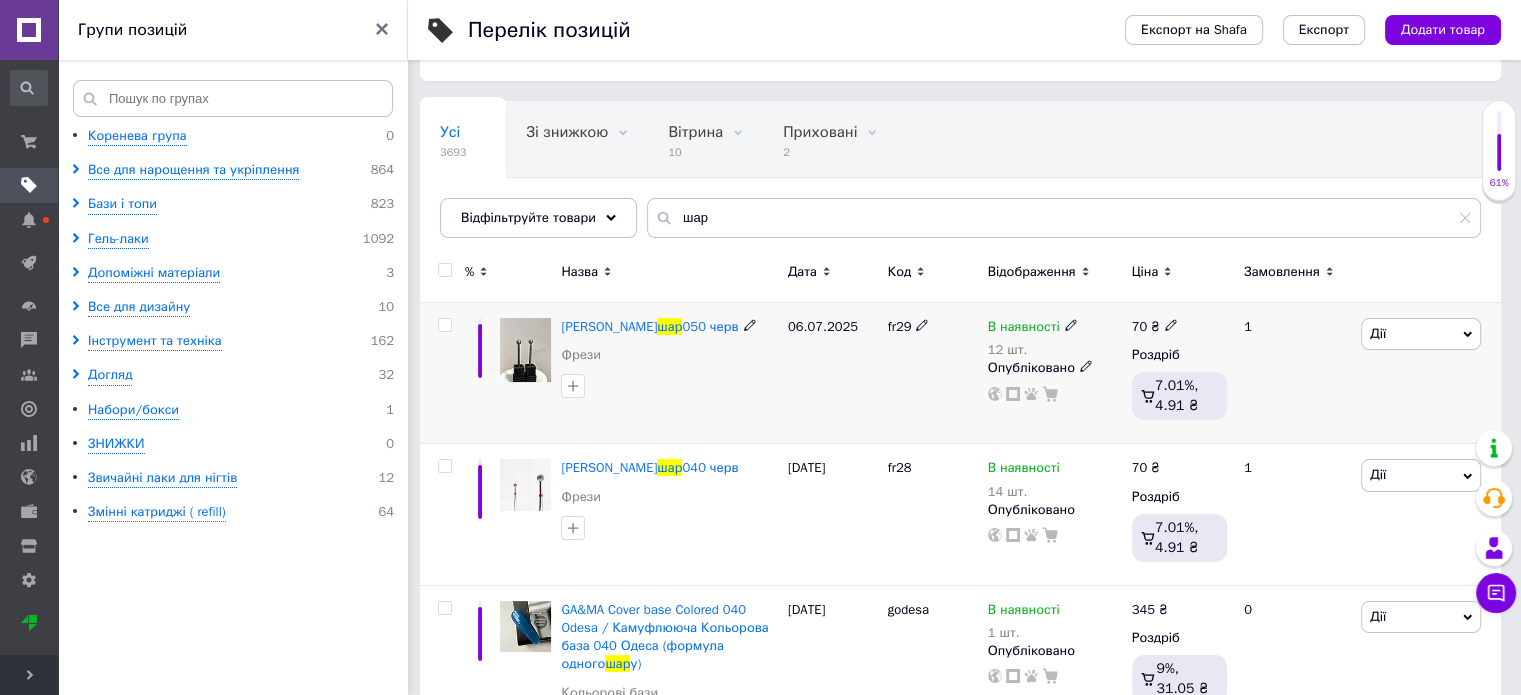 click 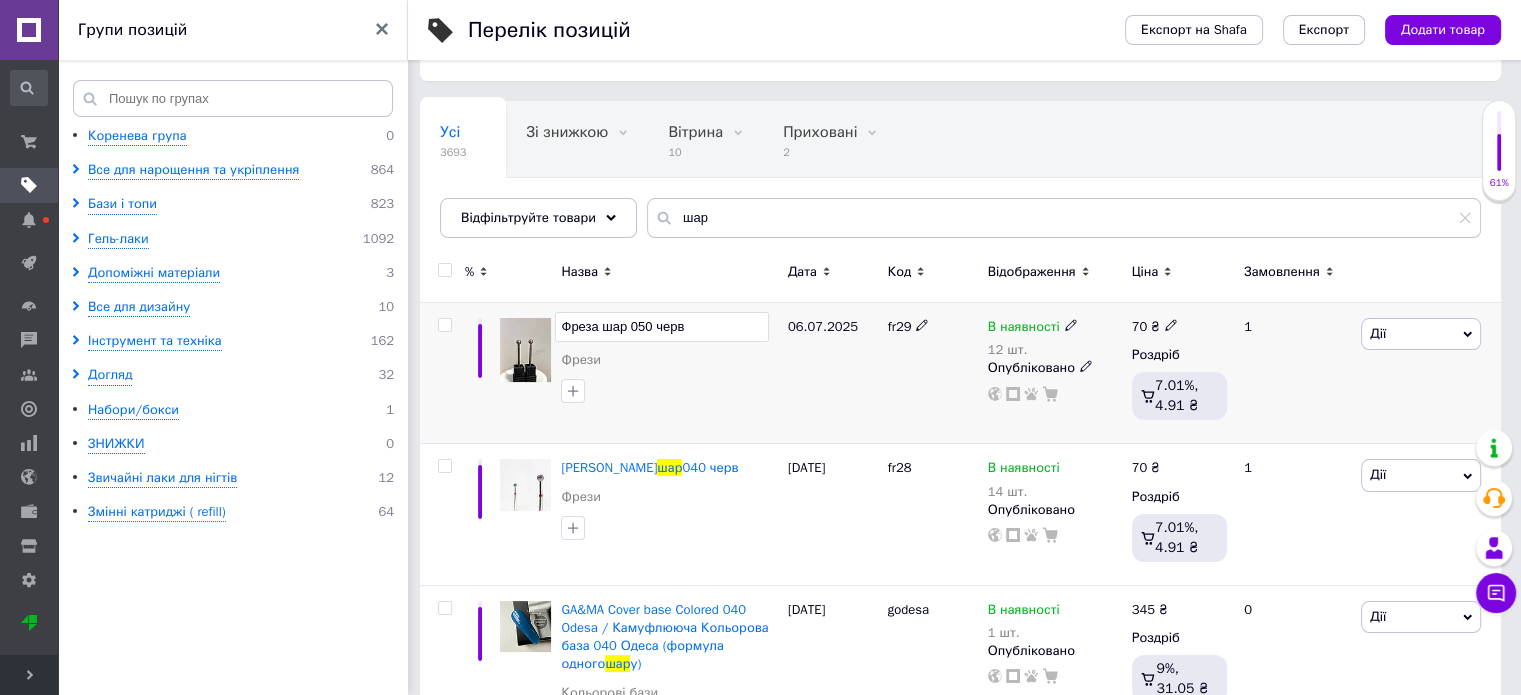 click on "Фреза шар 050 черв" at bounding box center (661, 327) 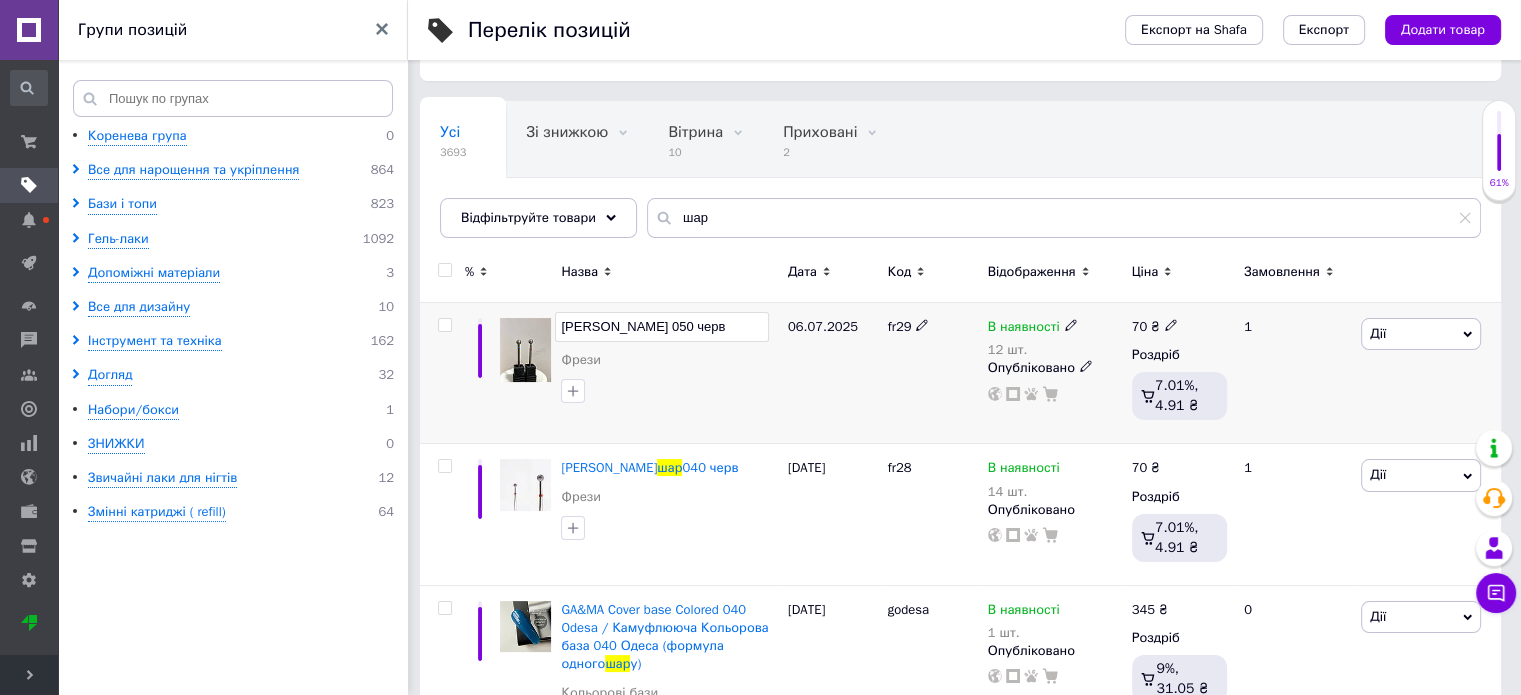 click on "[PERSON_NAME] 050 черв Фрези" at bounding box center (669, 373) 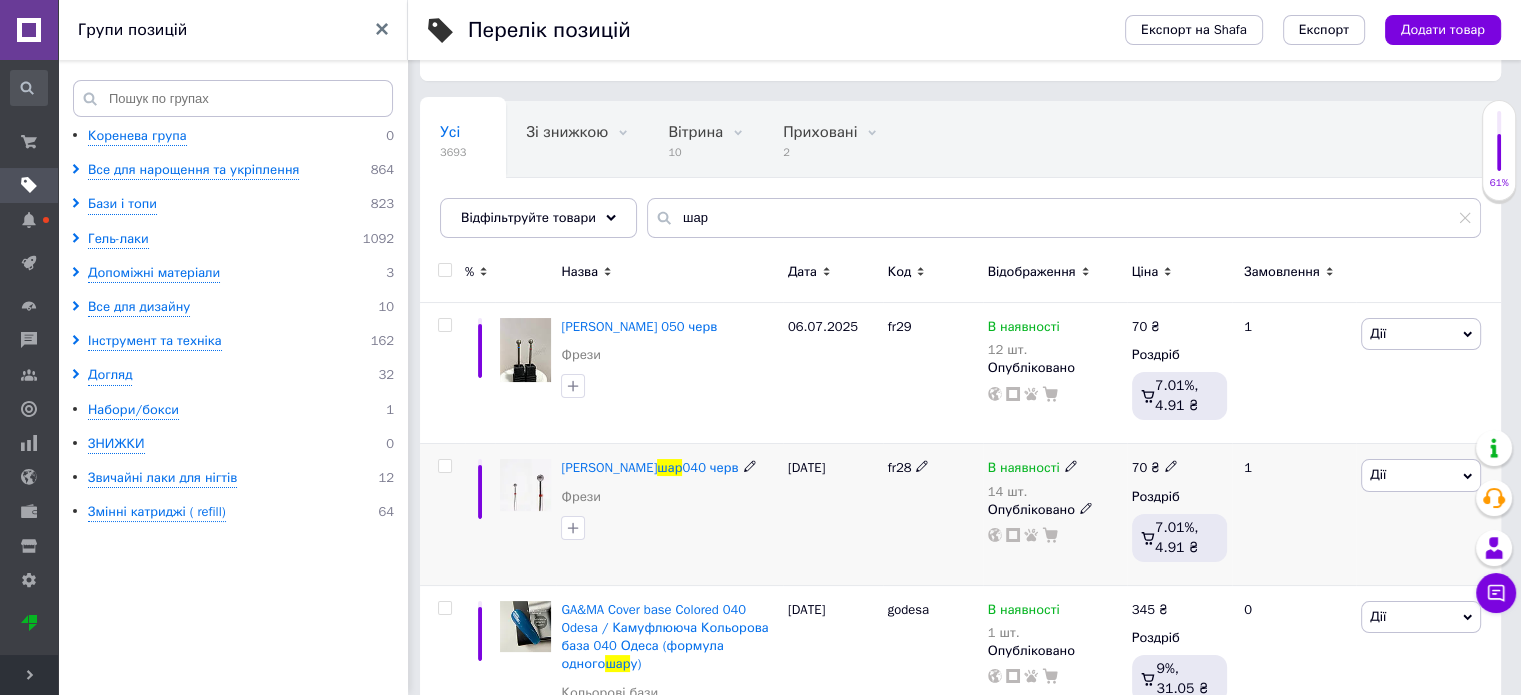 click 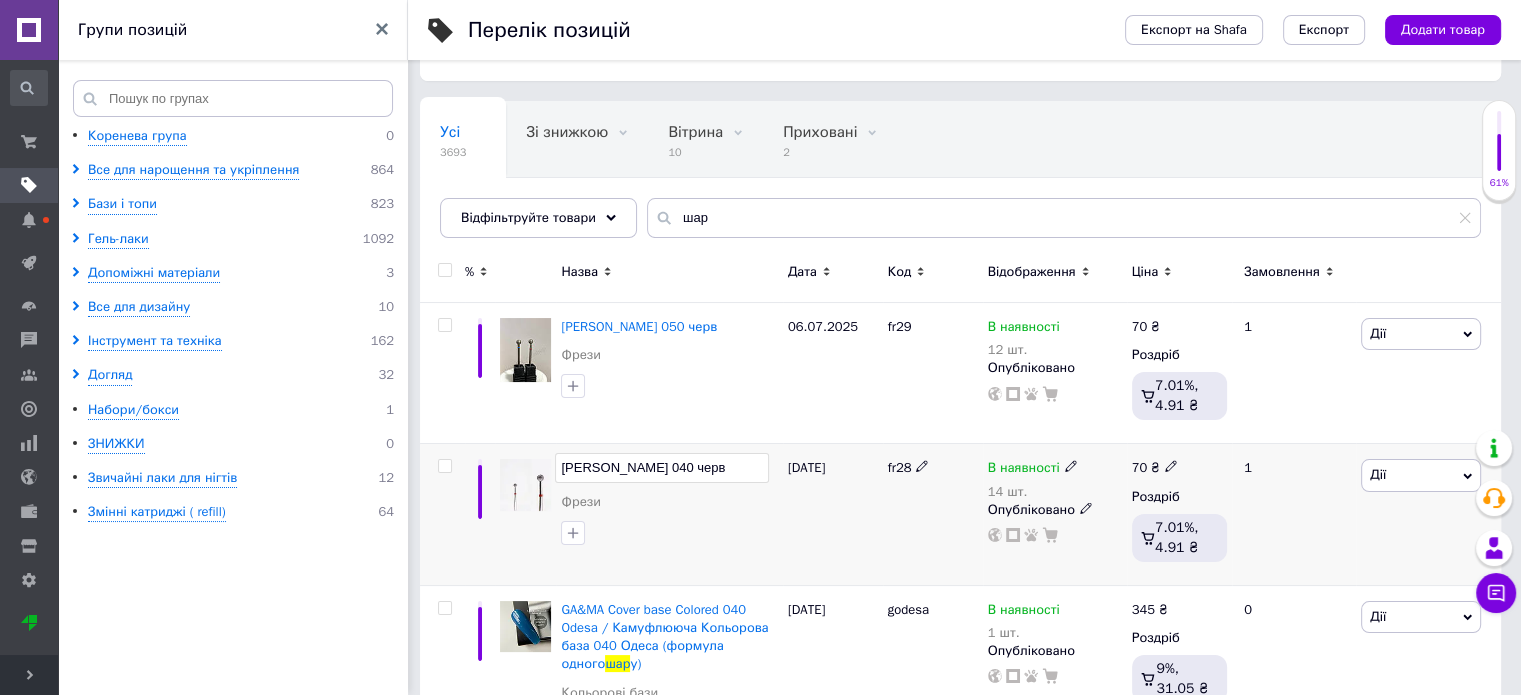 click on "[PERSON_NAME] 040 черв" at bounding box center (661, 468) 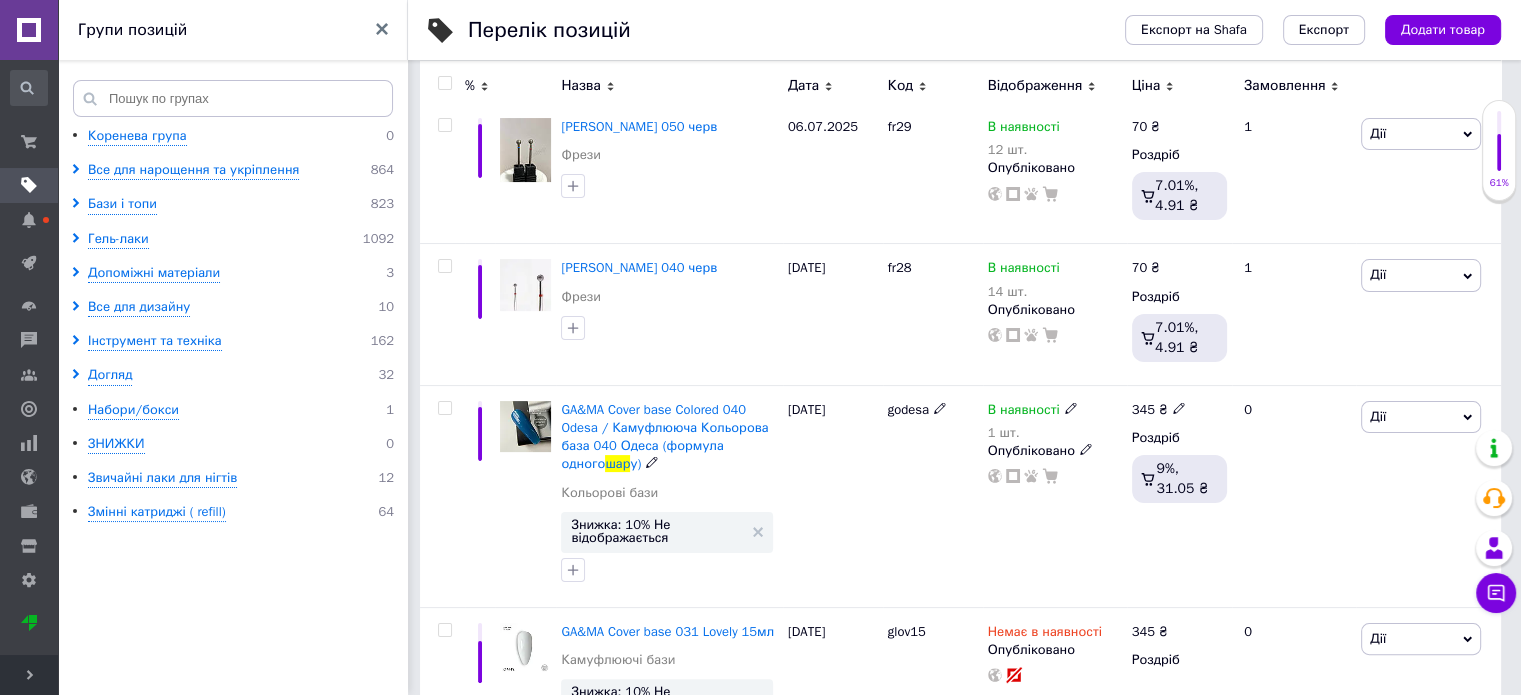 scroll, scrollTop: 0, scrollLeft: 0, axis: both 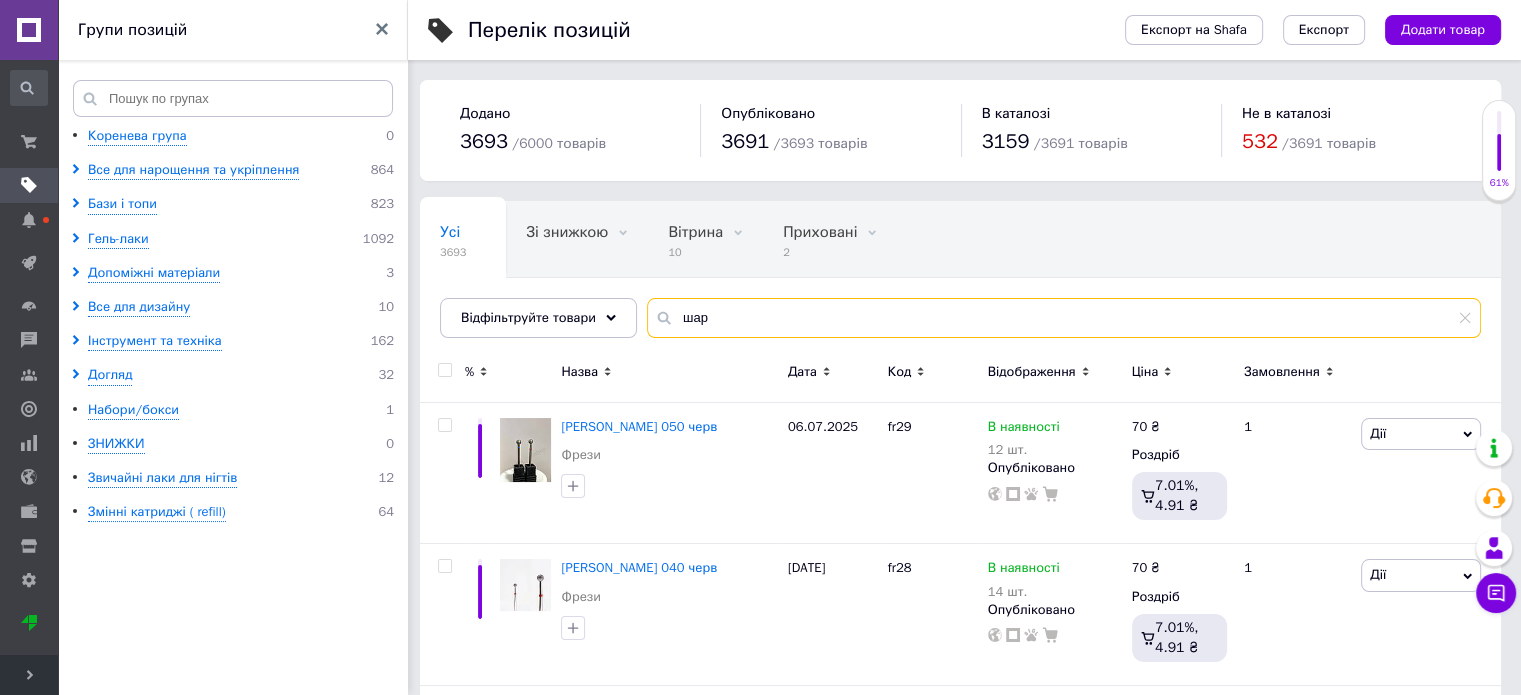 click on "шар" at bounding box center (1064, 318) 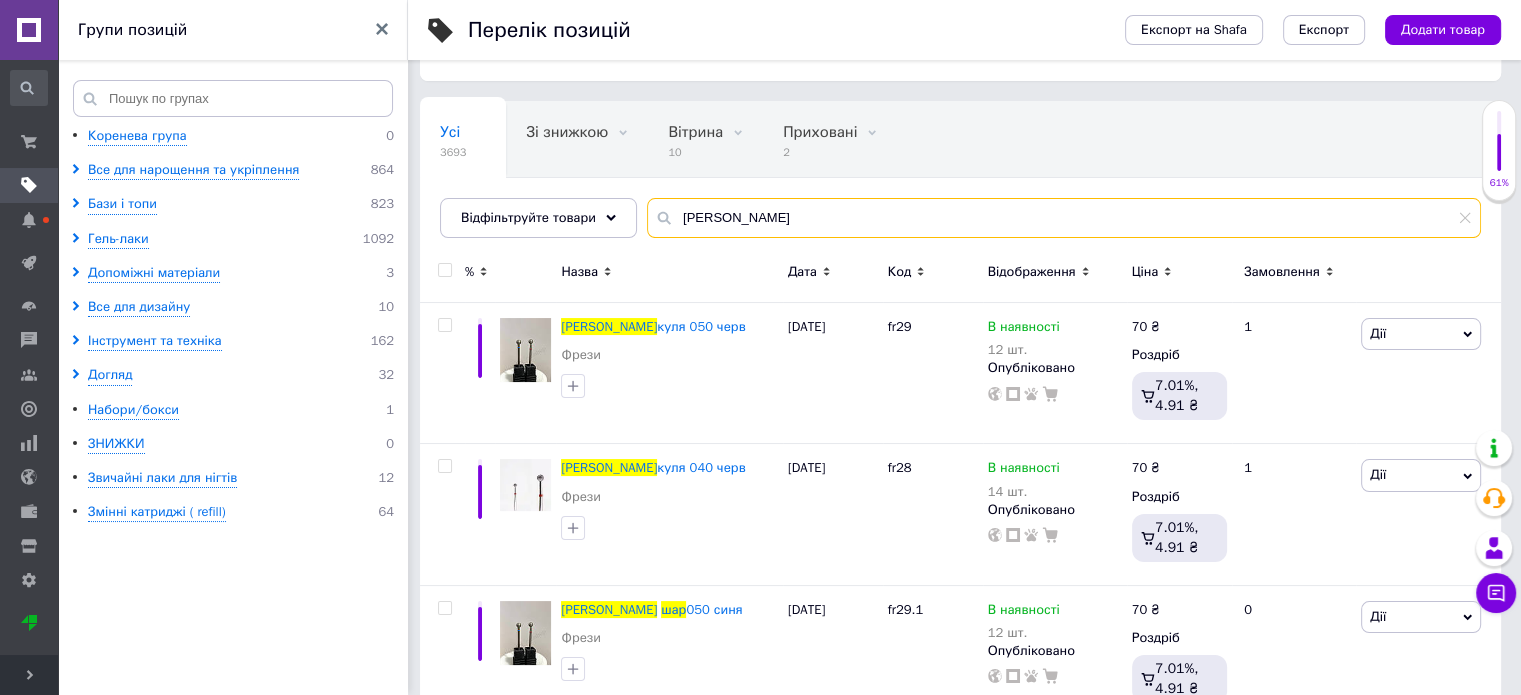 scroll, scrollTop: 300, scrollLeft: 0, axis: vertical 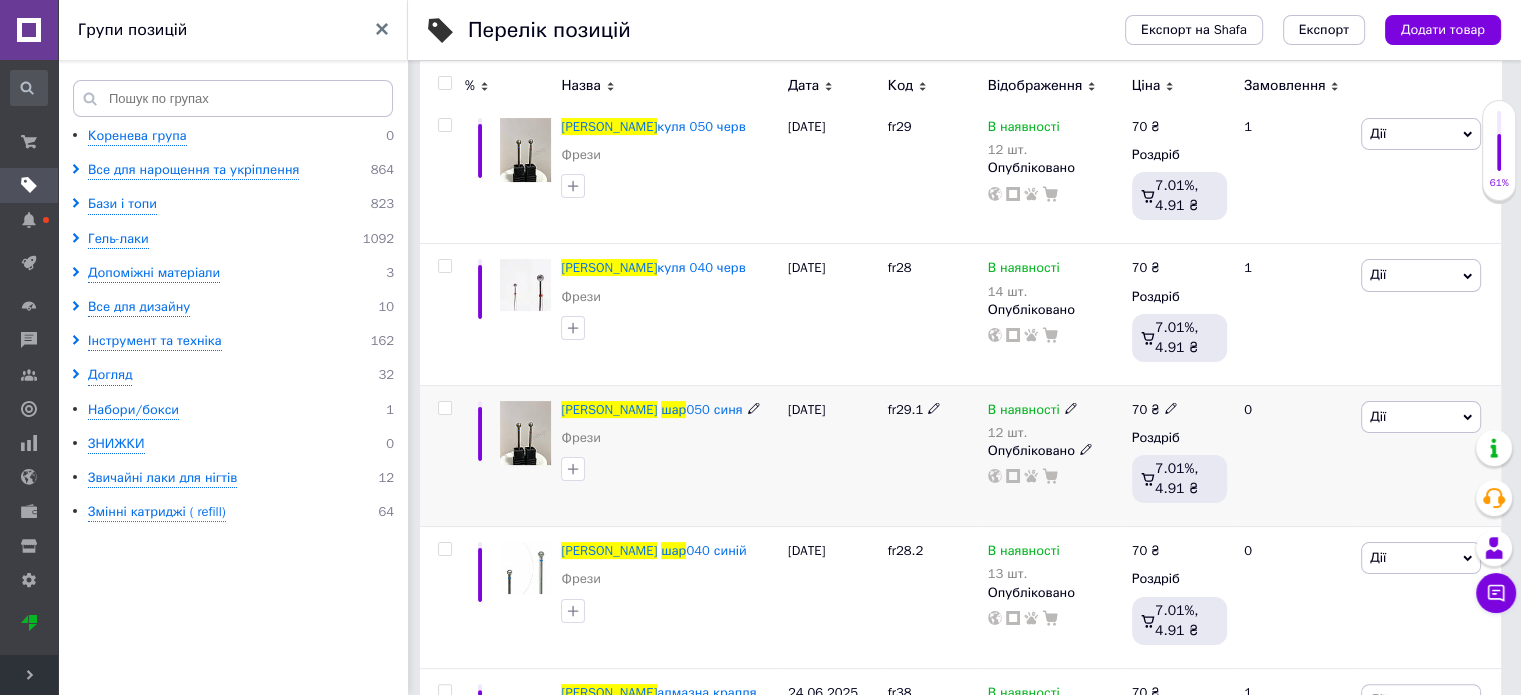 type on "[PERSON_NAME]" 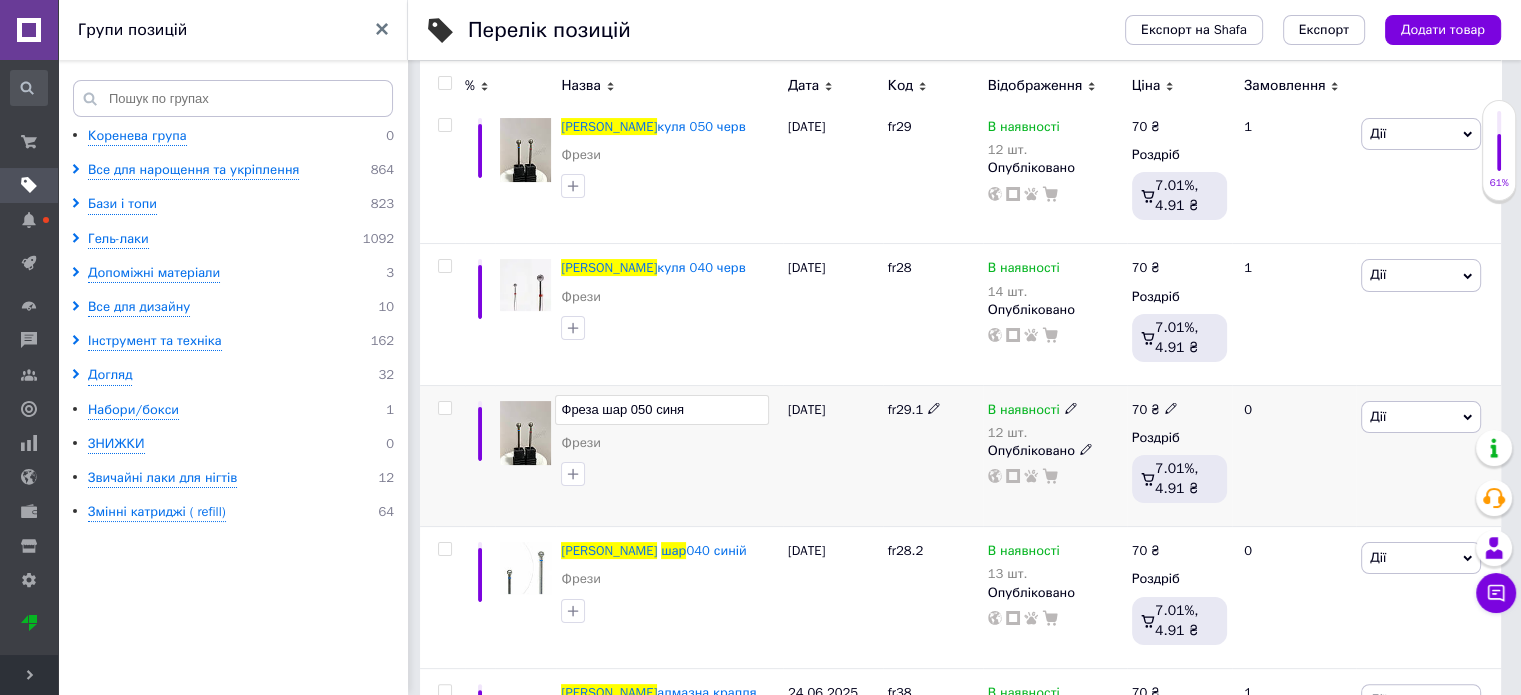 click on "Фреза шар 050 синя" at bounding box center [661, 410] 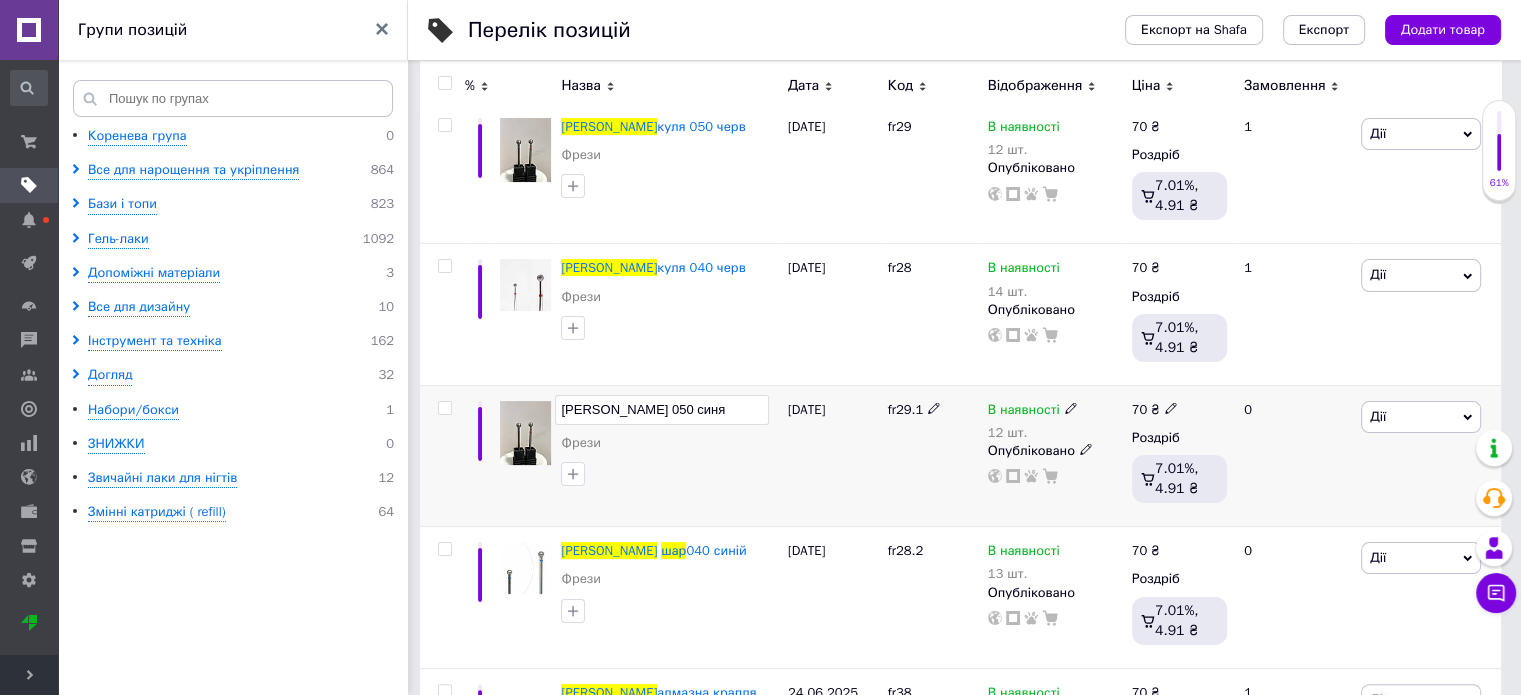 click on "[DATE]" at bounding box center [833, 455] 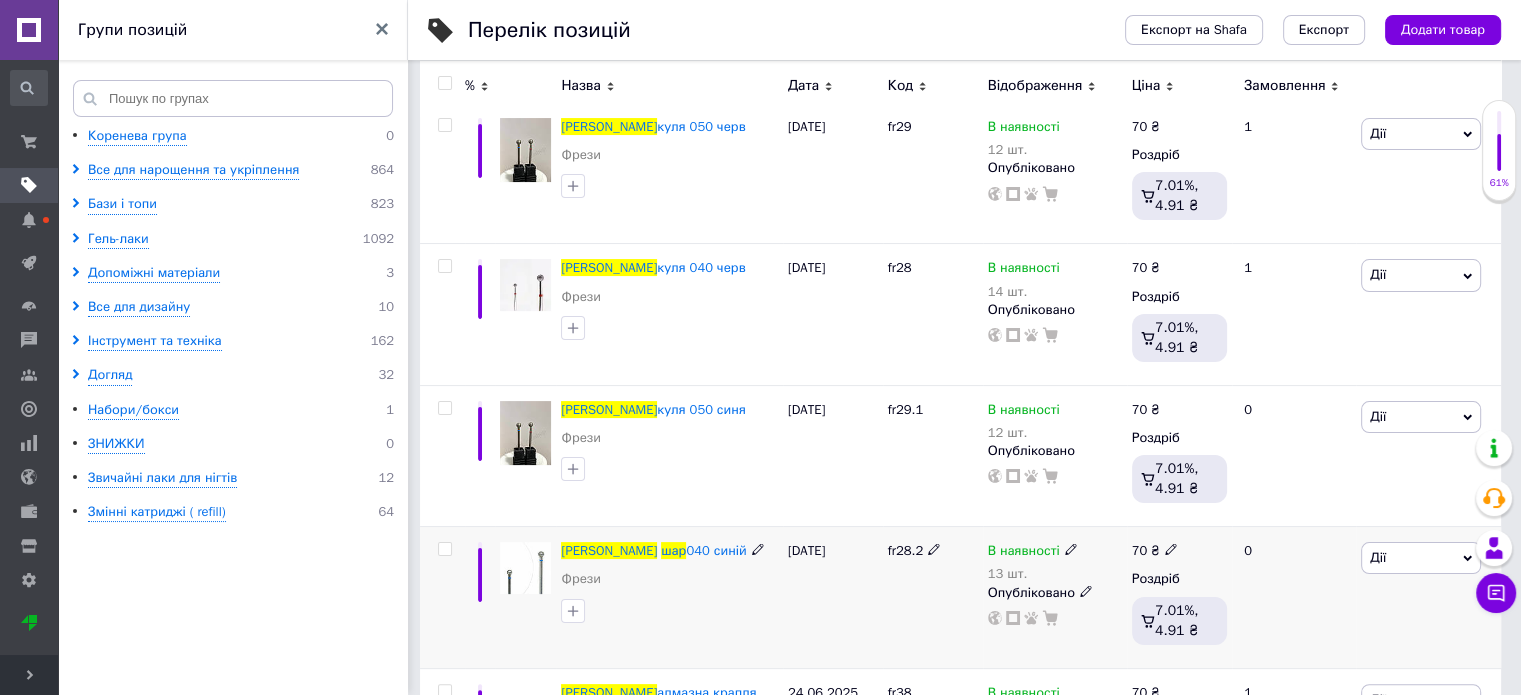 click 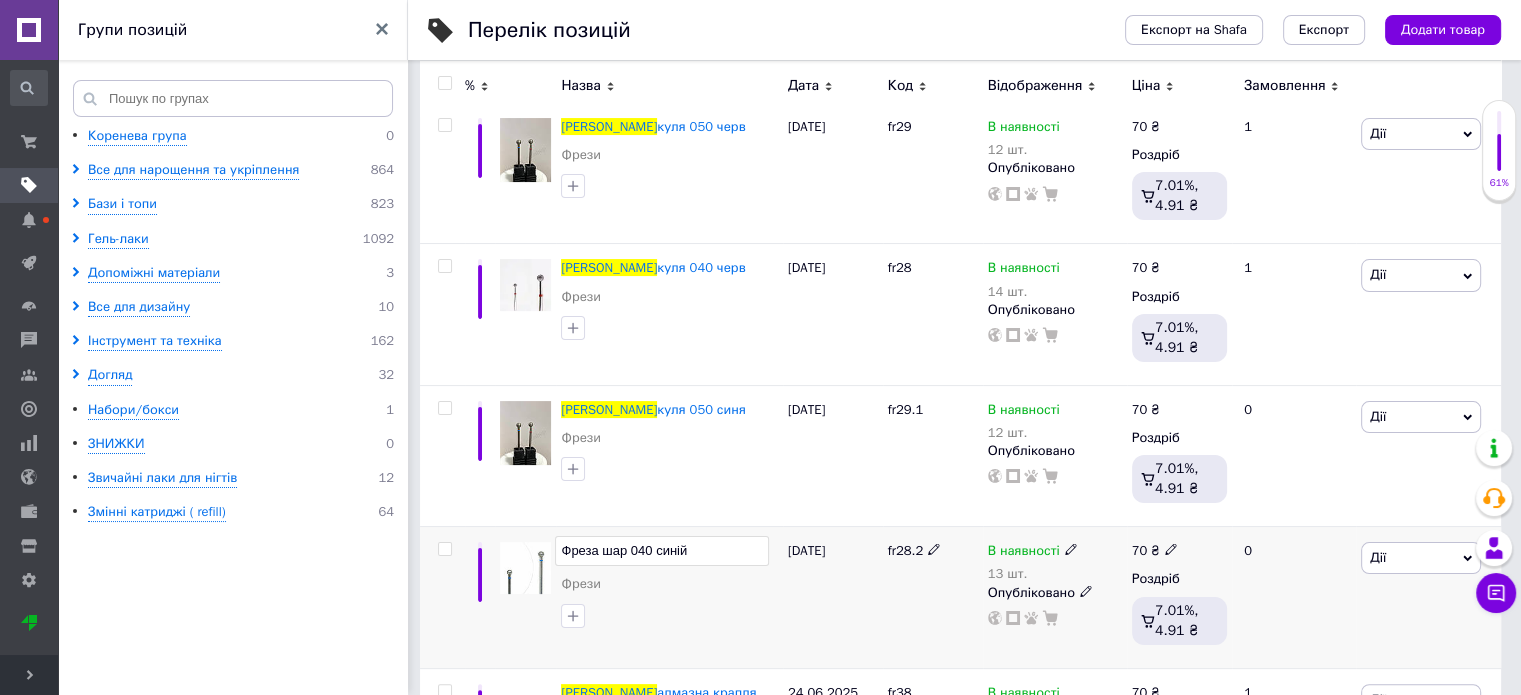 click on "Фреза шар 040 синій" at bounding box center (661, 551) 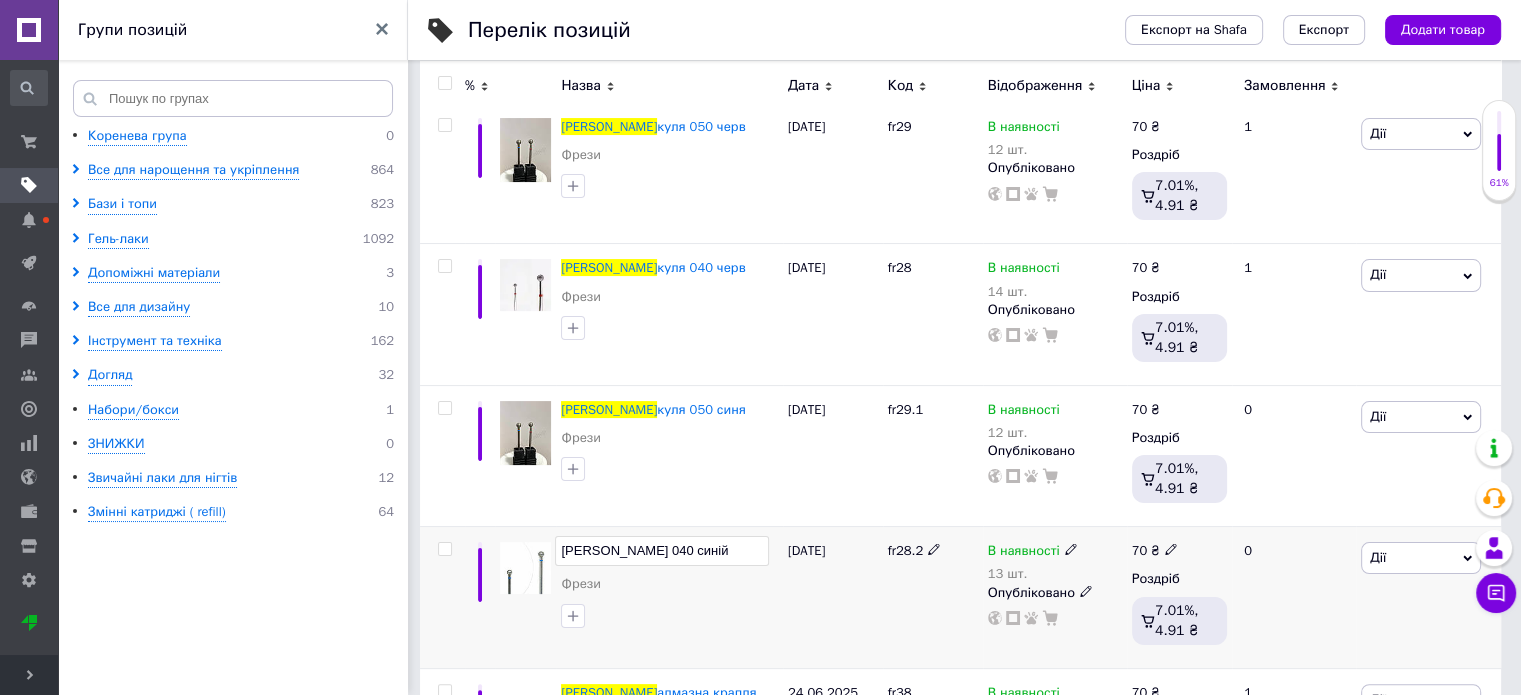 click on "[DATE]" at bounding box center (833, 597) 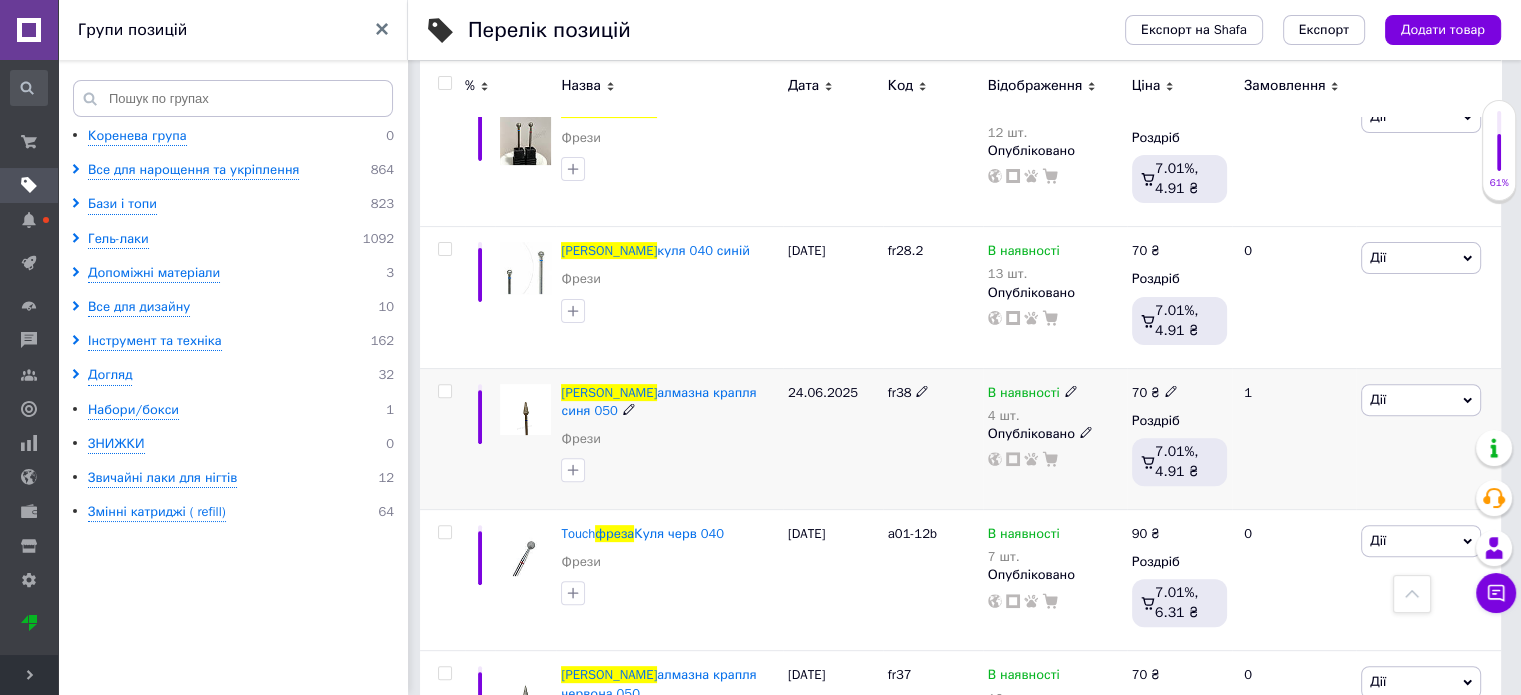 scroll, scrollTop: 700, scrollLeft: 0, axis: vertical 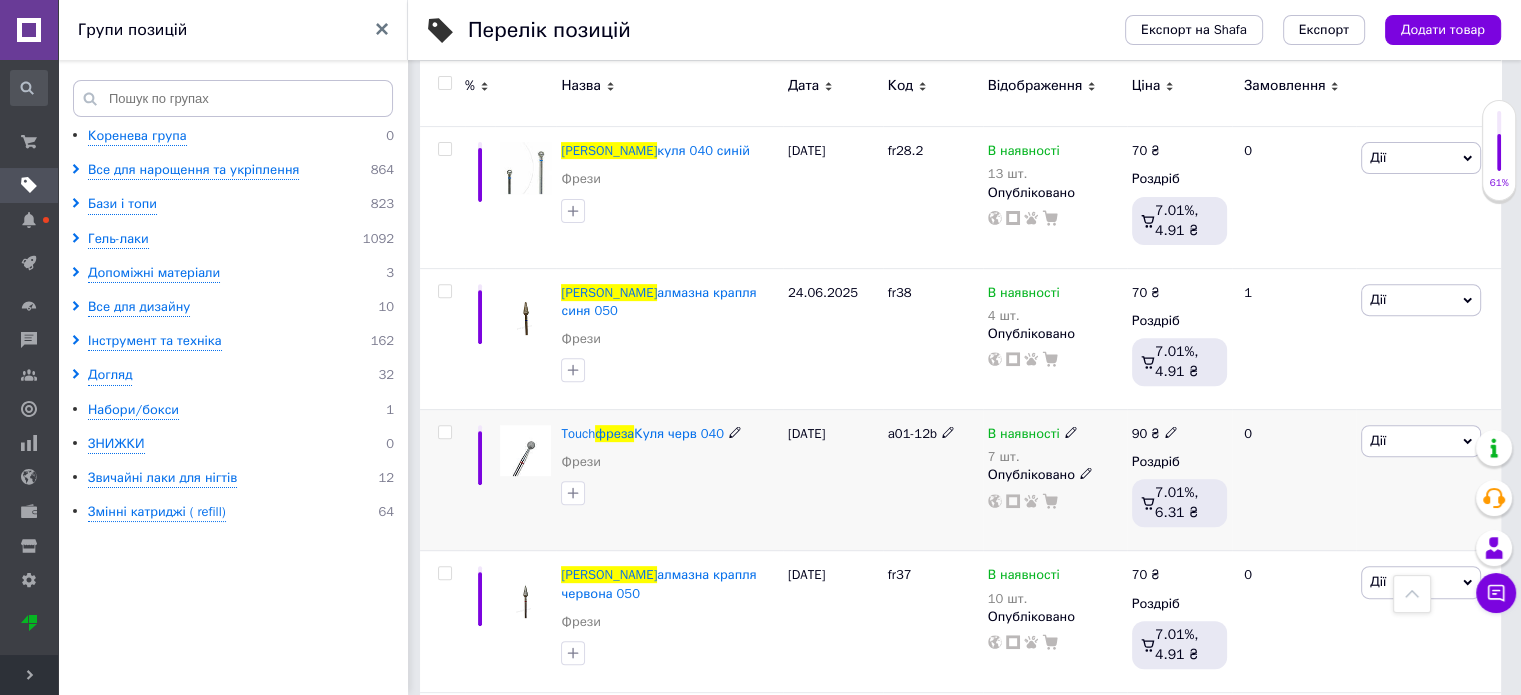 click 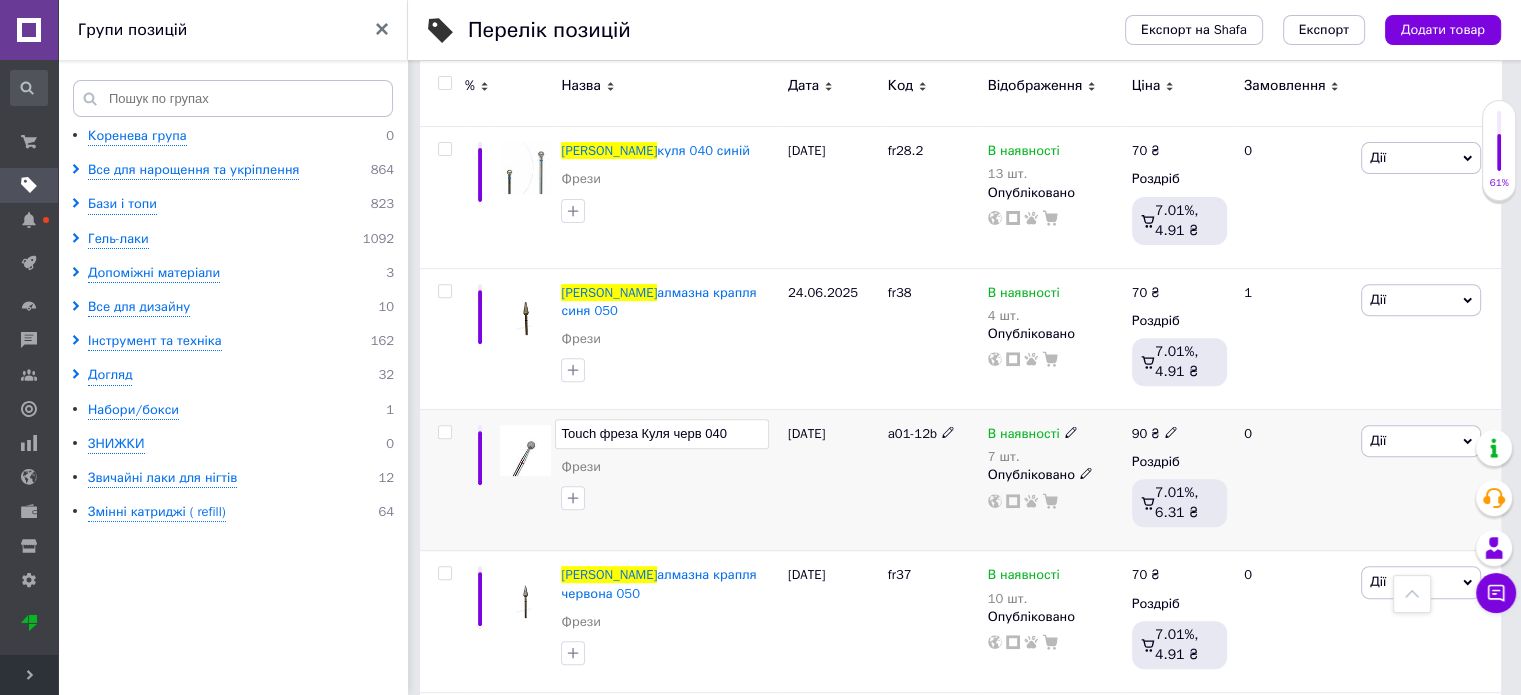 click on "[DATE]" at bounding box center [833, 479] 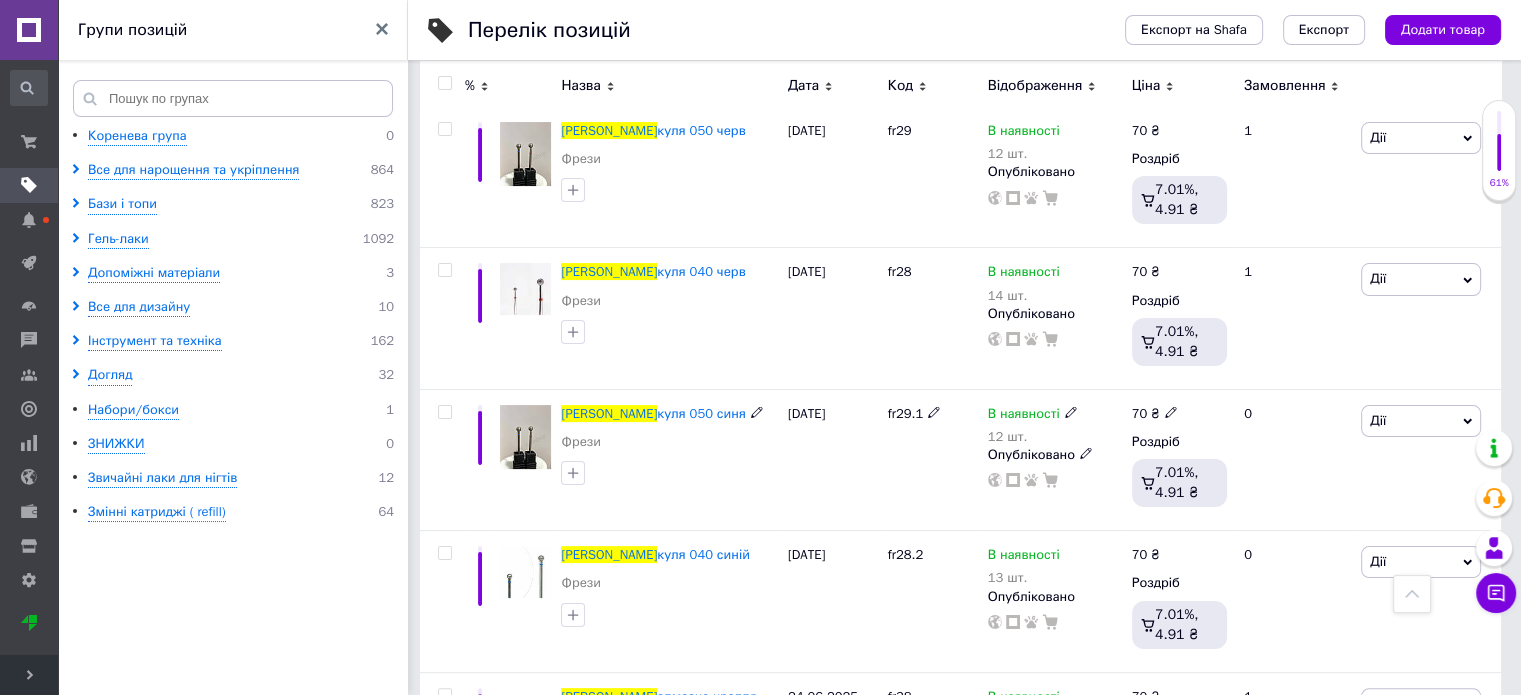 scroll, scrollTop: 0, scrollLeft: 0, axis: both 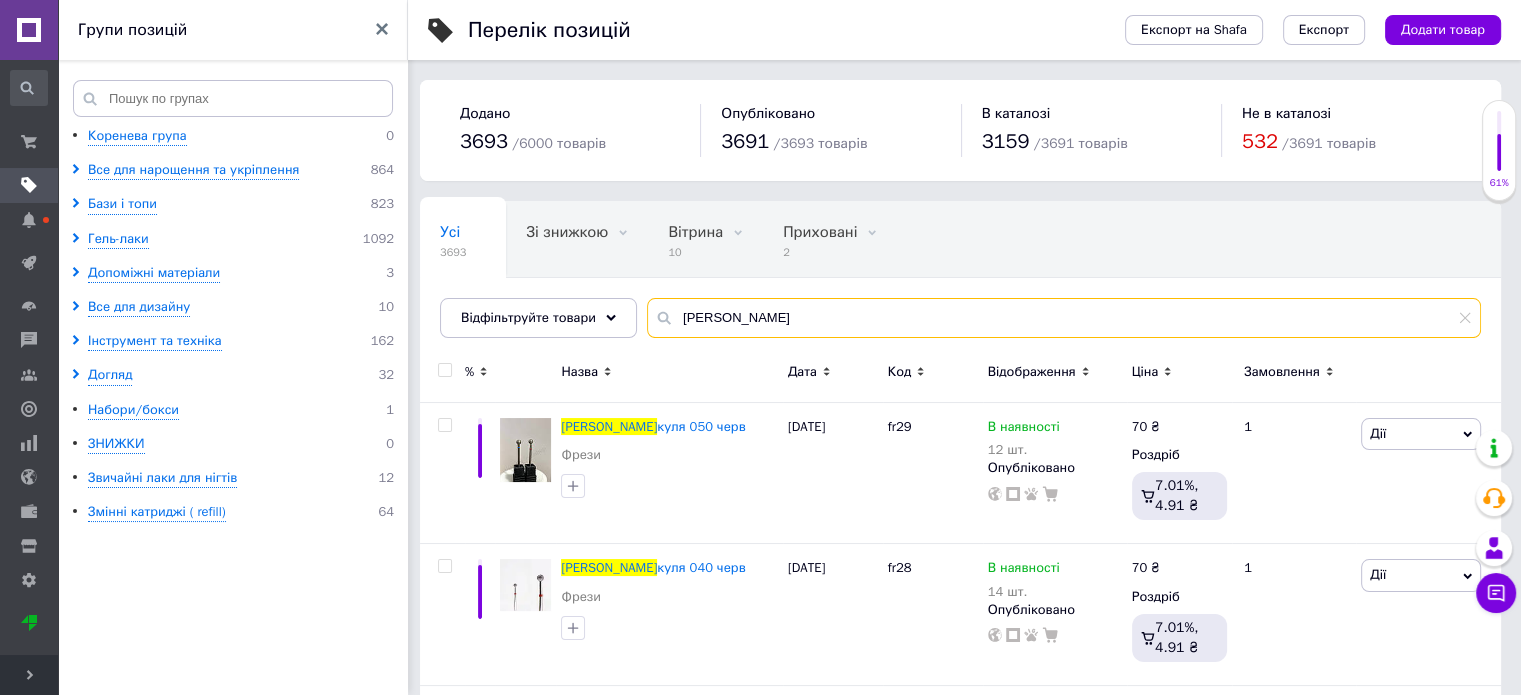click on "[PERSON_NAME]" at bounding box center (1064, 318) 